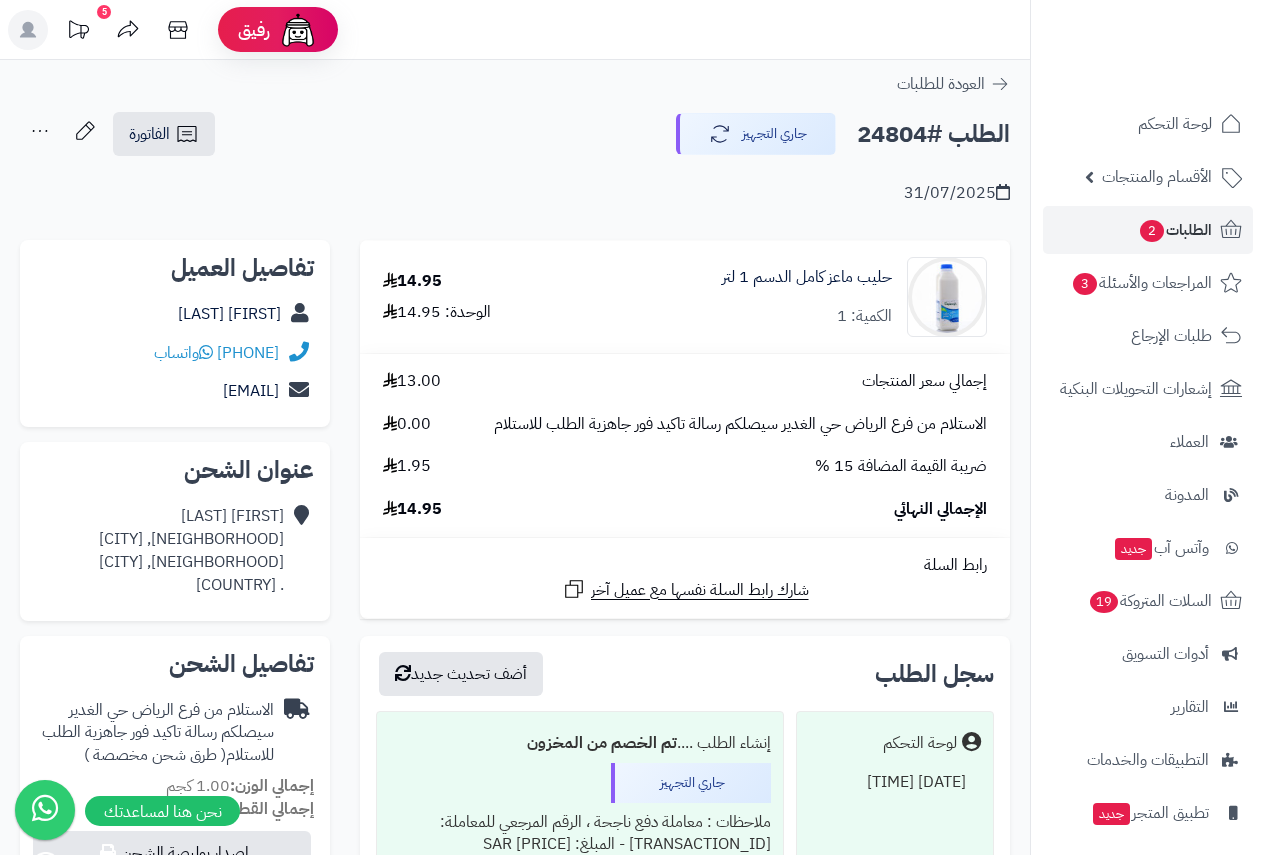 scroll, scrollTop: 0, scrollLeft: 0, axis: both 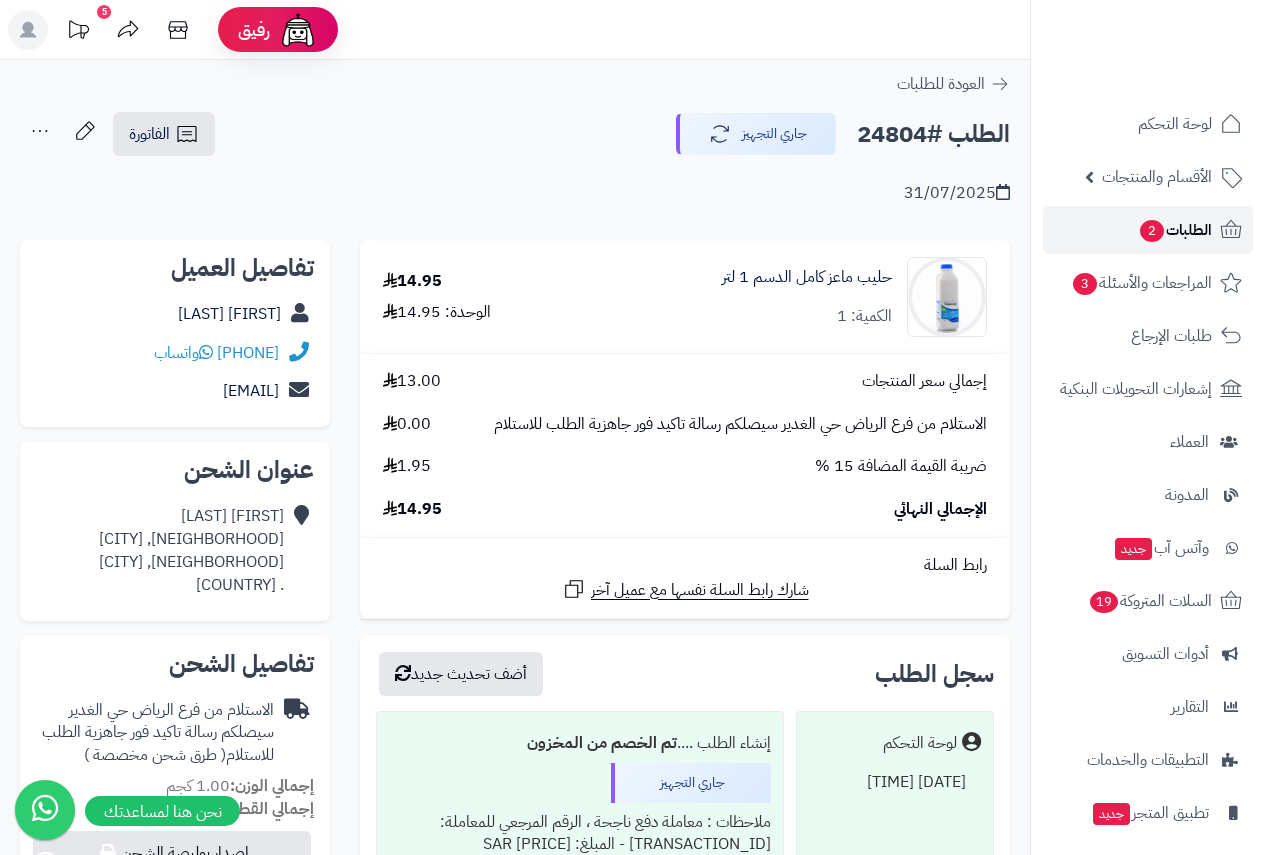 click on "الطلبات  2" at bounding box center (1175, 230) 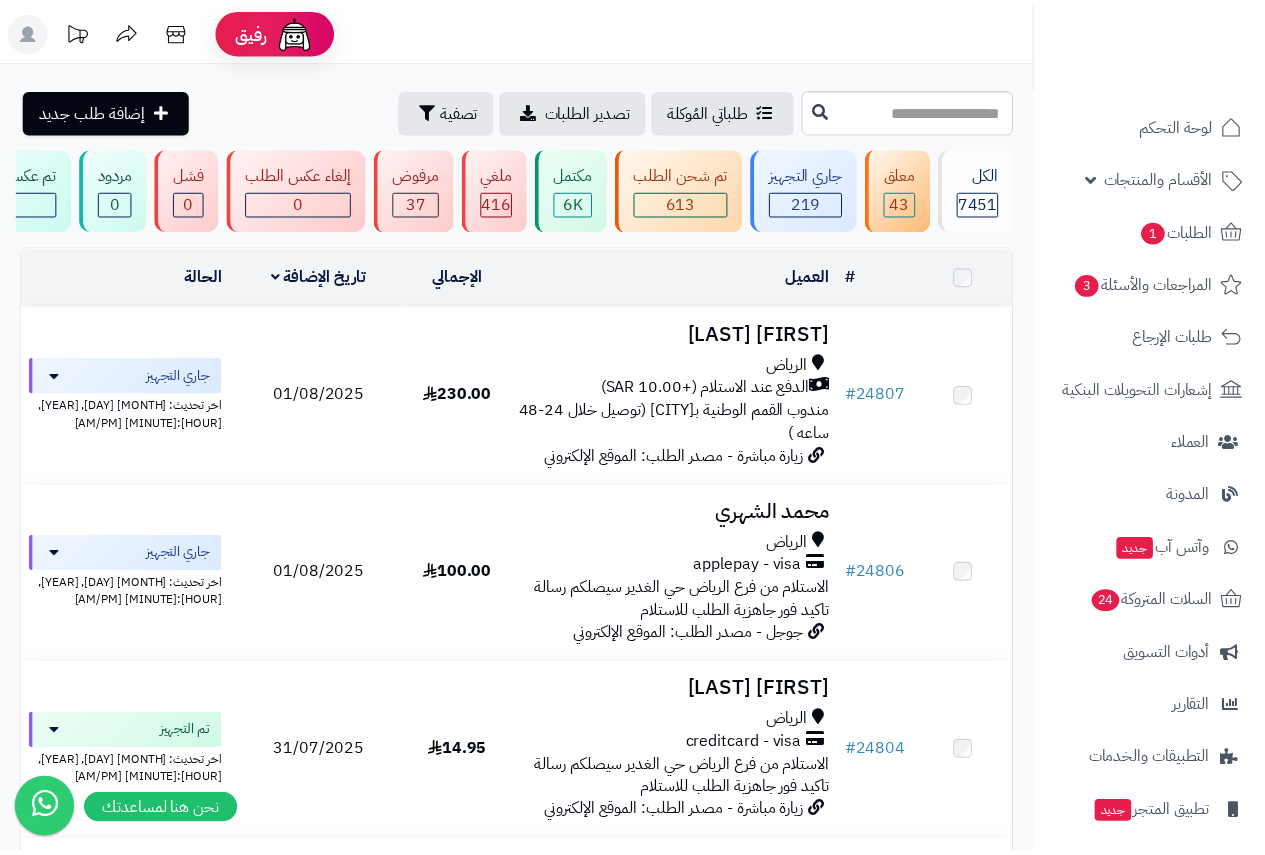 scroll, scrollTop: 0, scrollLeft: 0, axis: both 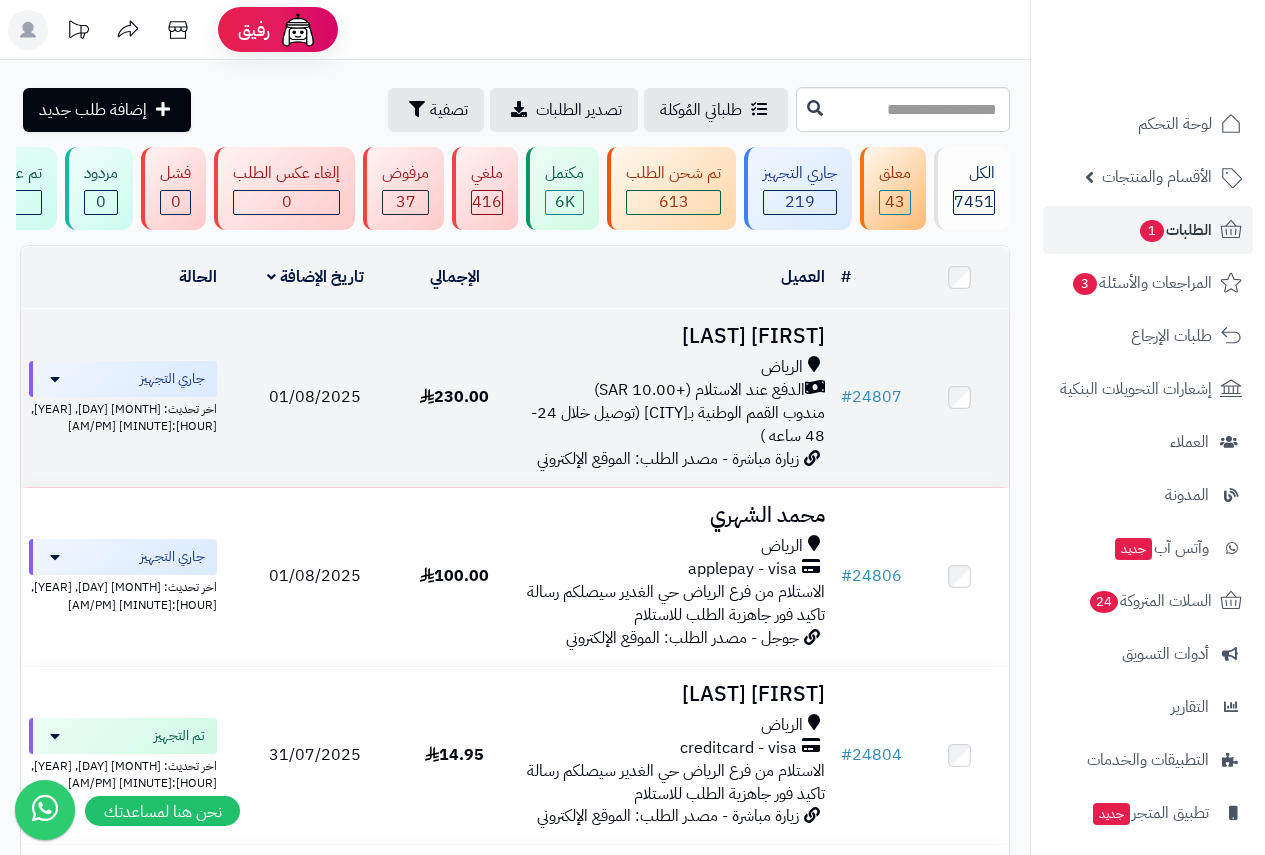 click on "[FIRST] [LAST]" at bounding box center (668, 336) 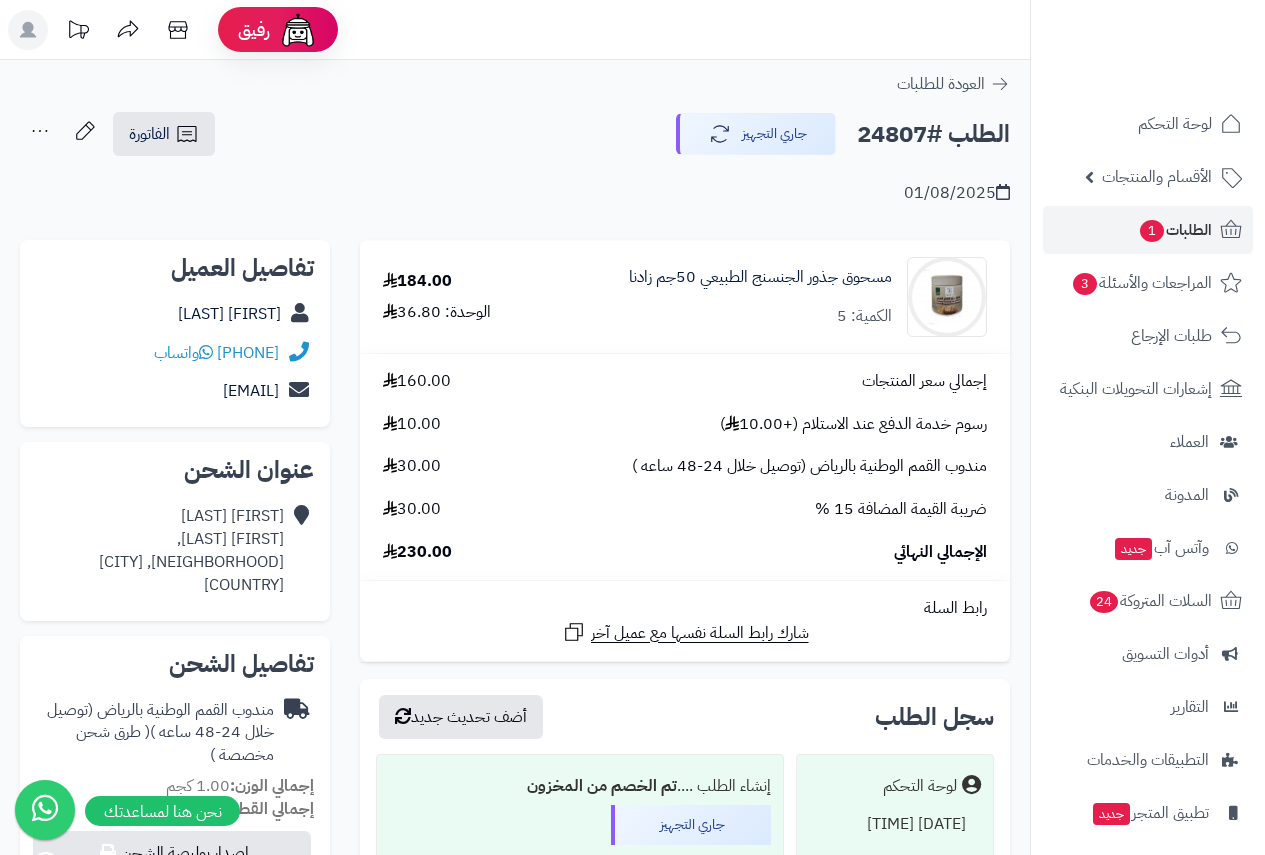 scroll, scrollTop: 0, scrollLeft: 0, axis: both 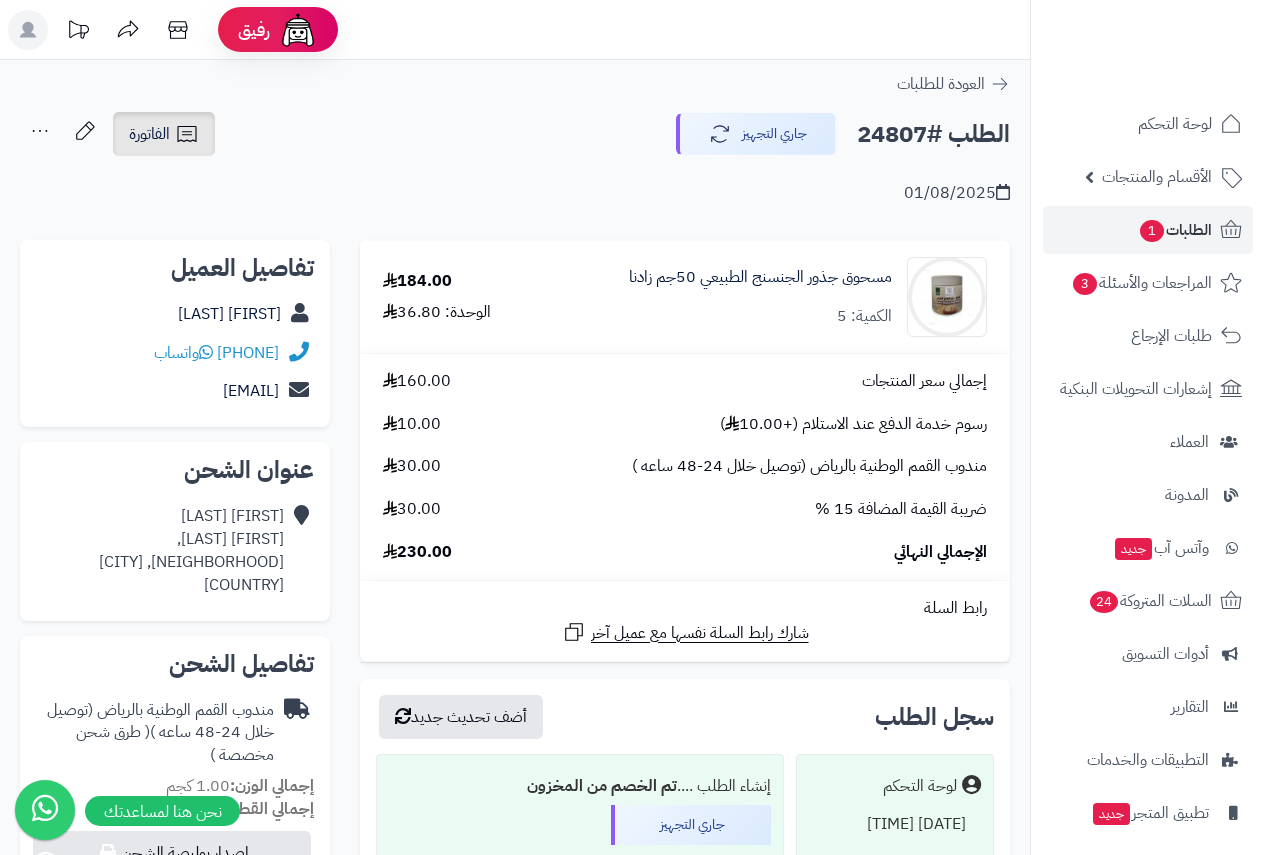 click on "الفاتورة" at bounding box center (164, 134) 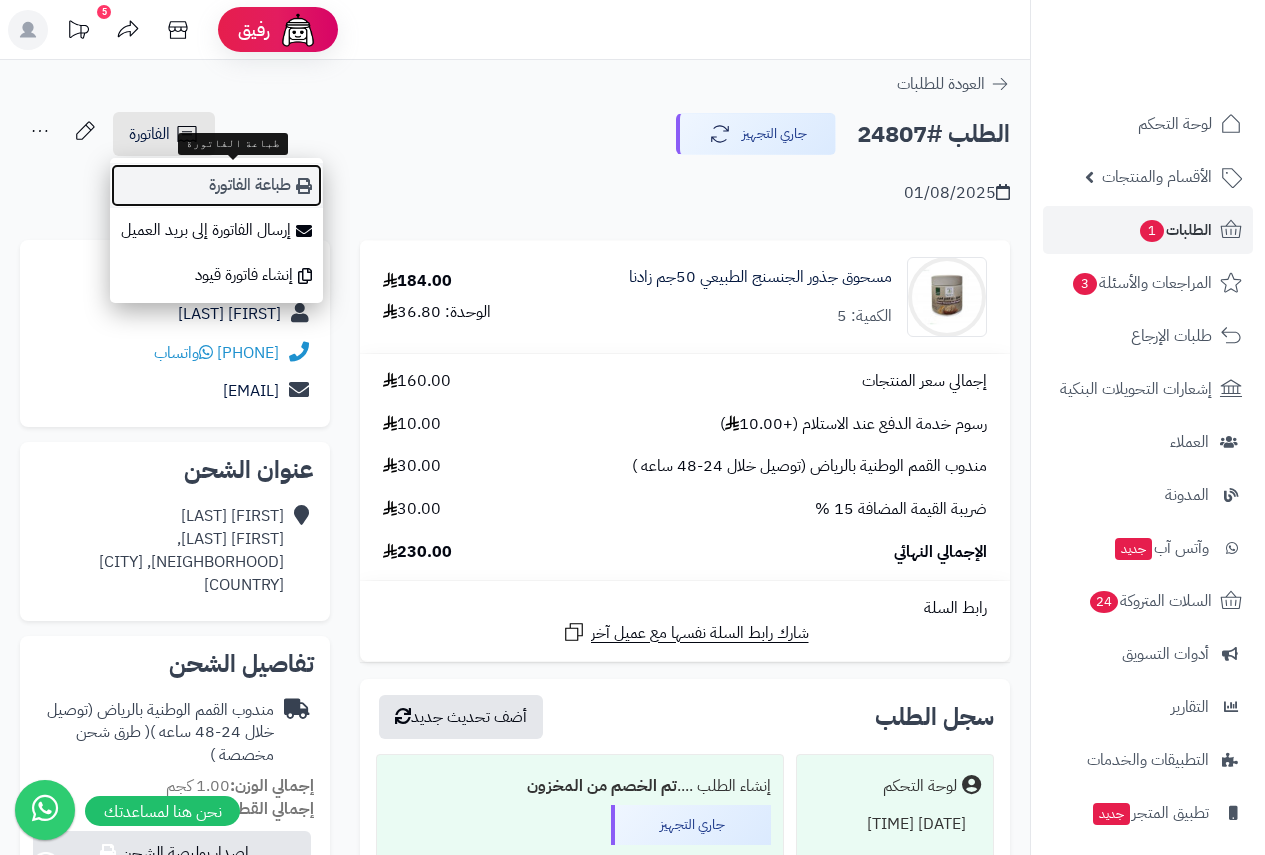 click on "طباعة الفاتورة" at bounding box center [216, 185] 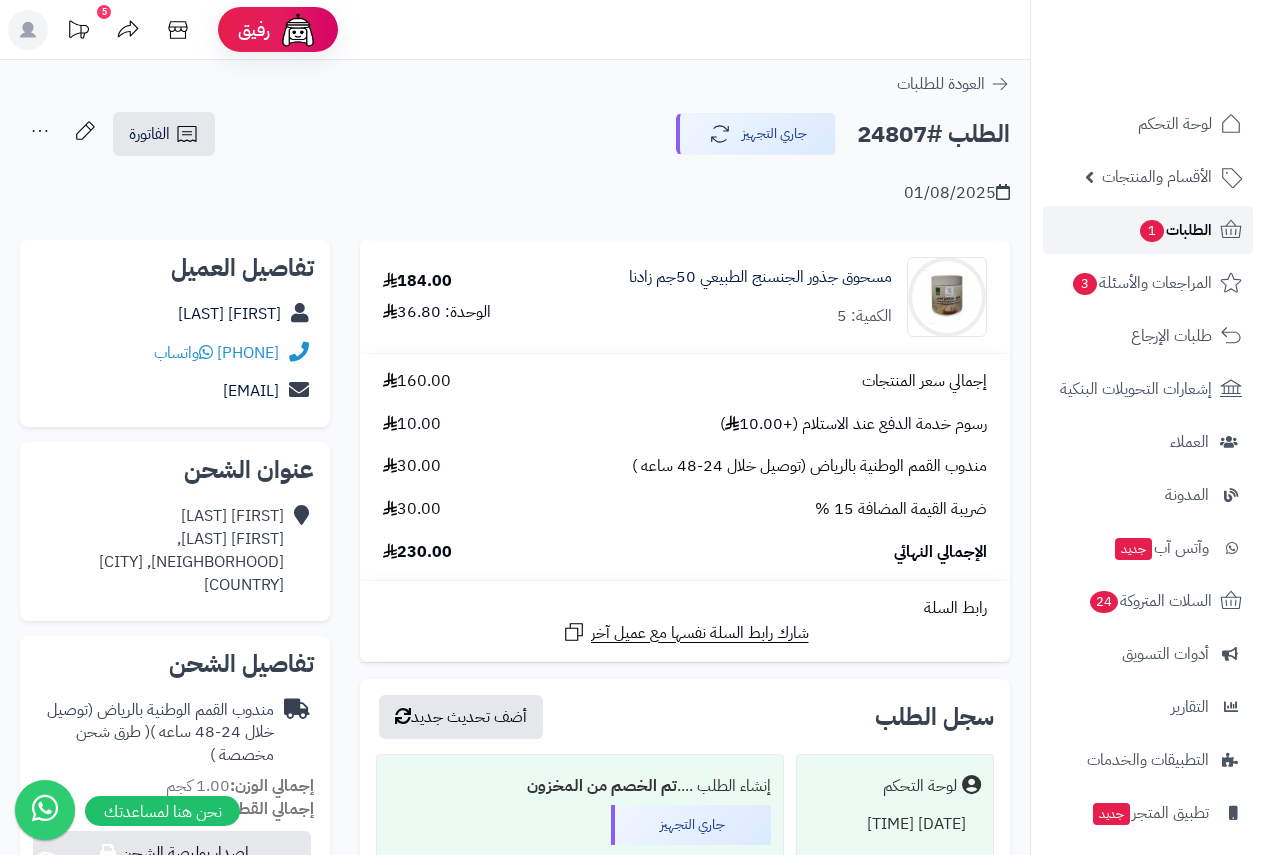 click on "الطلبات  1" at bounding box center (1175, 230) 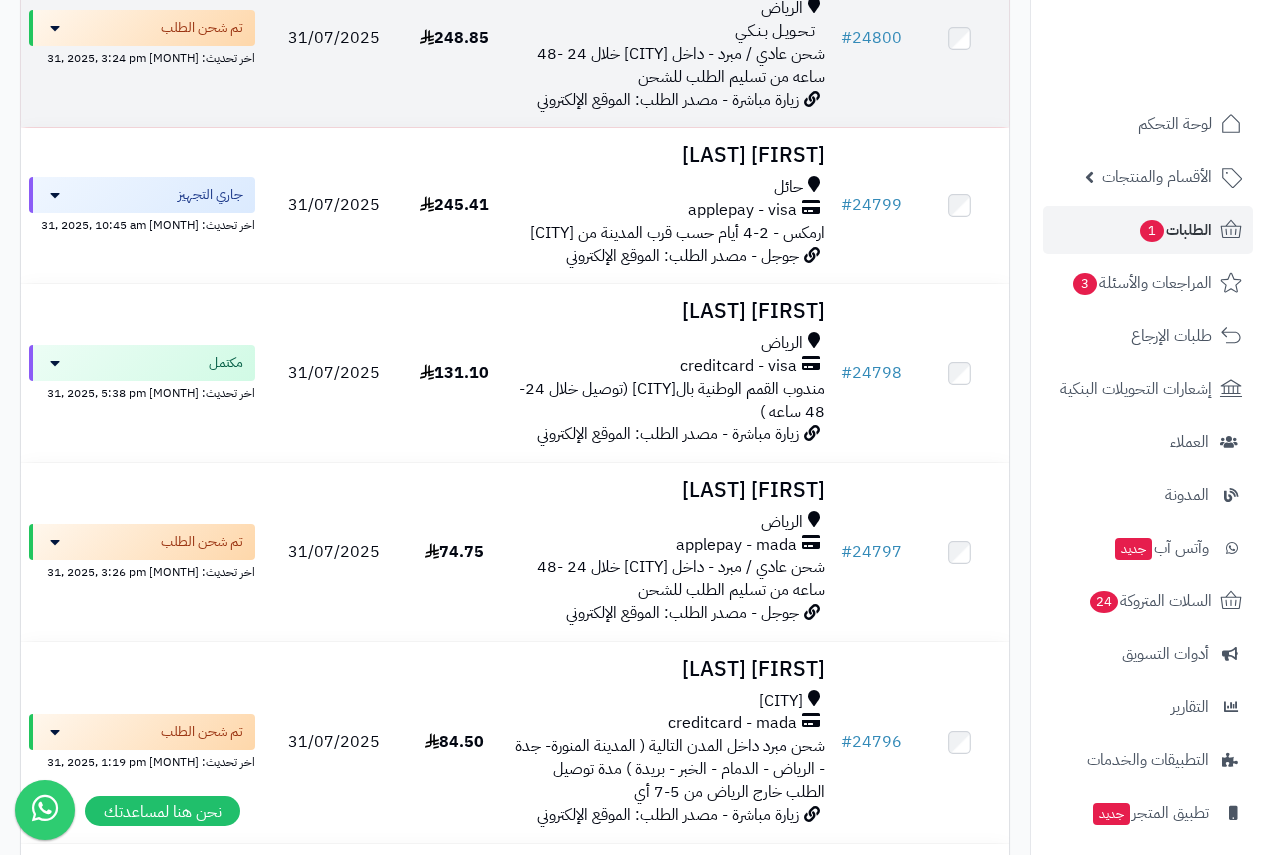 scroll, scrollTop: 1500, scrollLeft: 0, axis: vertical 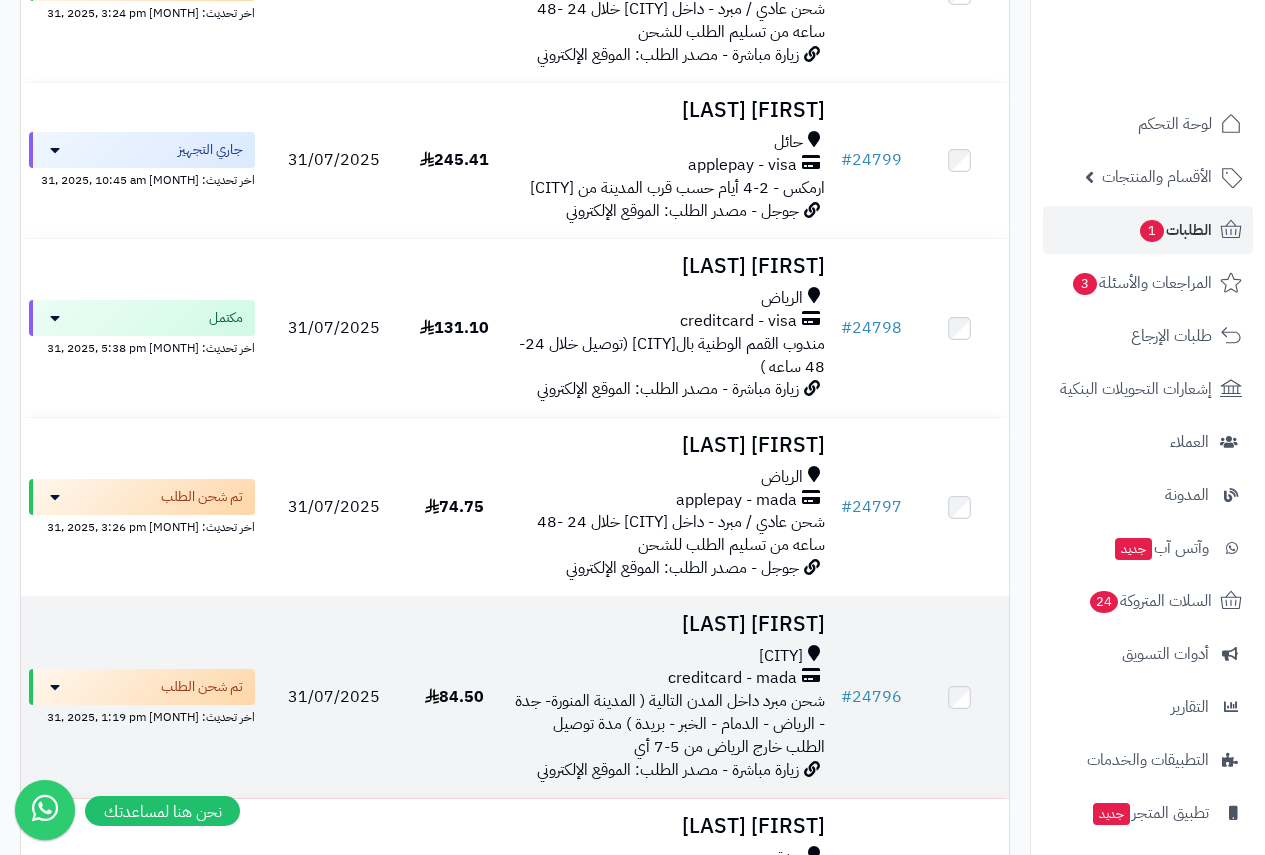 click on "ام كرار  الرمضان" at bounding box center [668, 624] 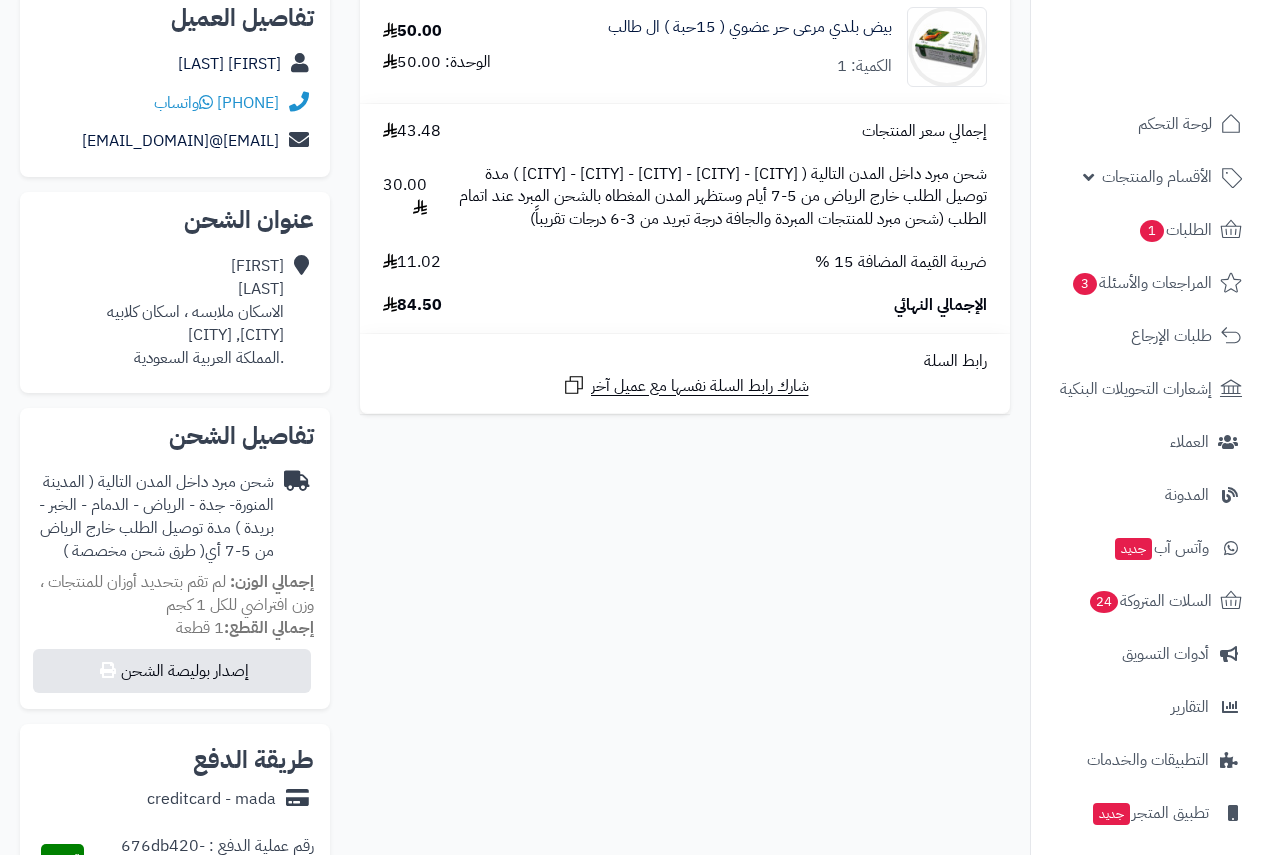 scroll, scrollTop: 417, scrollLeft: 0, axis: vertical 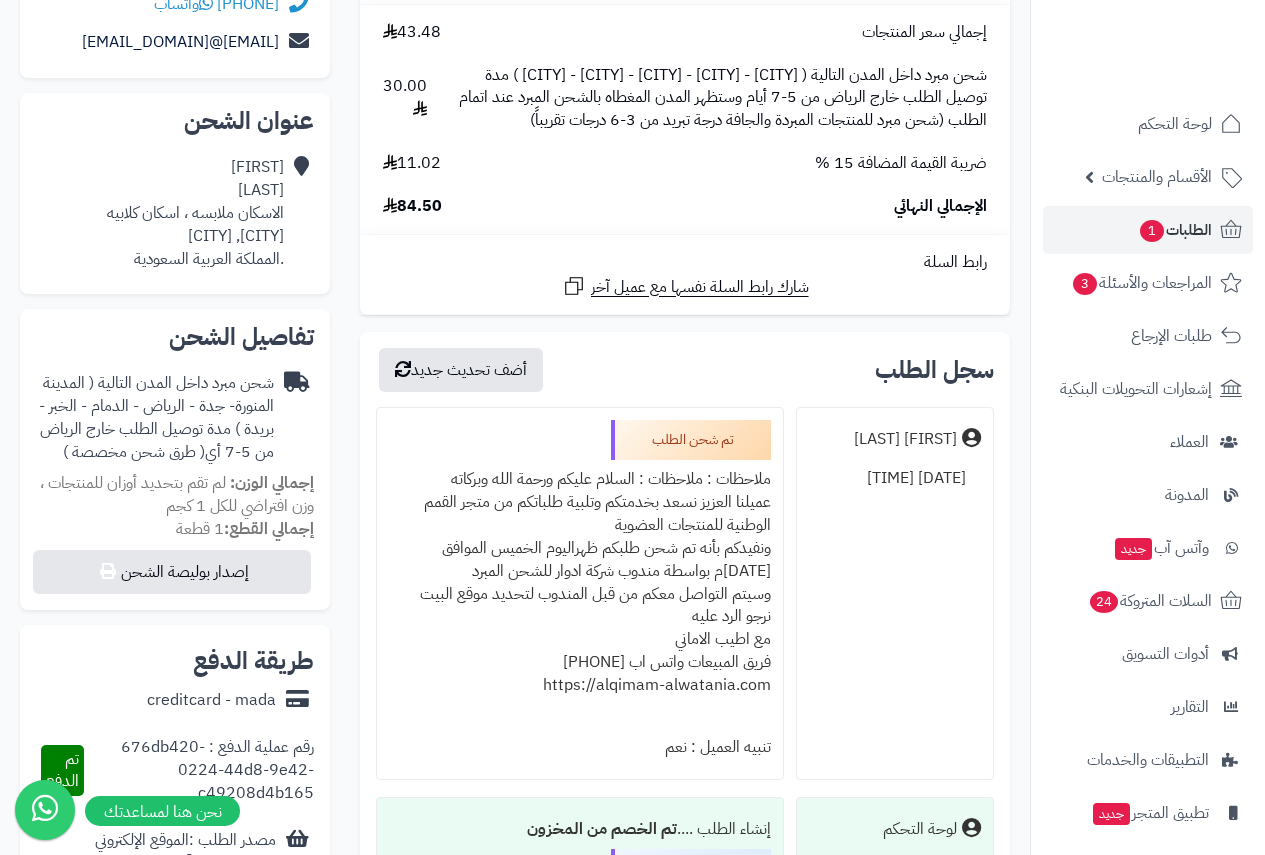 click on "ملاحظات : ملاحظات : السلام عليكم ورحمة الله وبركاته
عميلنا العزيز نسعد بخدمتكم وتلبية طلباتكم من متجر القمم الوطنية للمنتجات العضوية
ونفيدكم بأنه تم شحن طلبكم ظهراليوم الخميس الموافق [DATE]م بواسطة مندوب شركة ادوار للشحن المبرد
وسيتم التواصل معكم من قبل المندوب لتحديد موقع البيت
نرجو الرد عليه
مع اطيب الاماني
فريق المبيعات واتس اب [PHONE]
https://alqimam-alwatania.com" at bounding box center [580, 593] 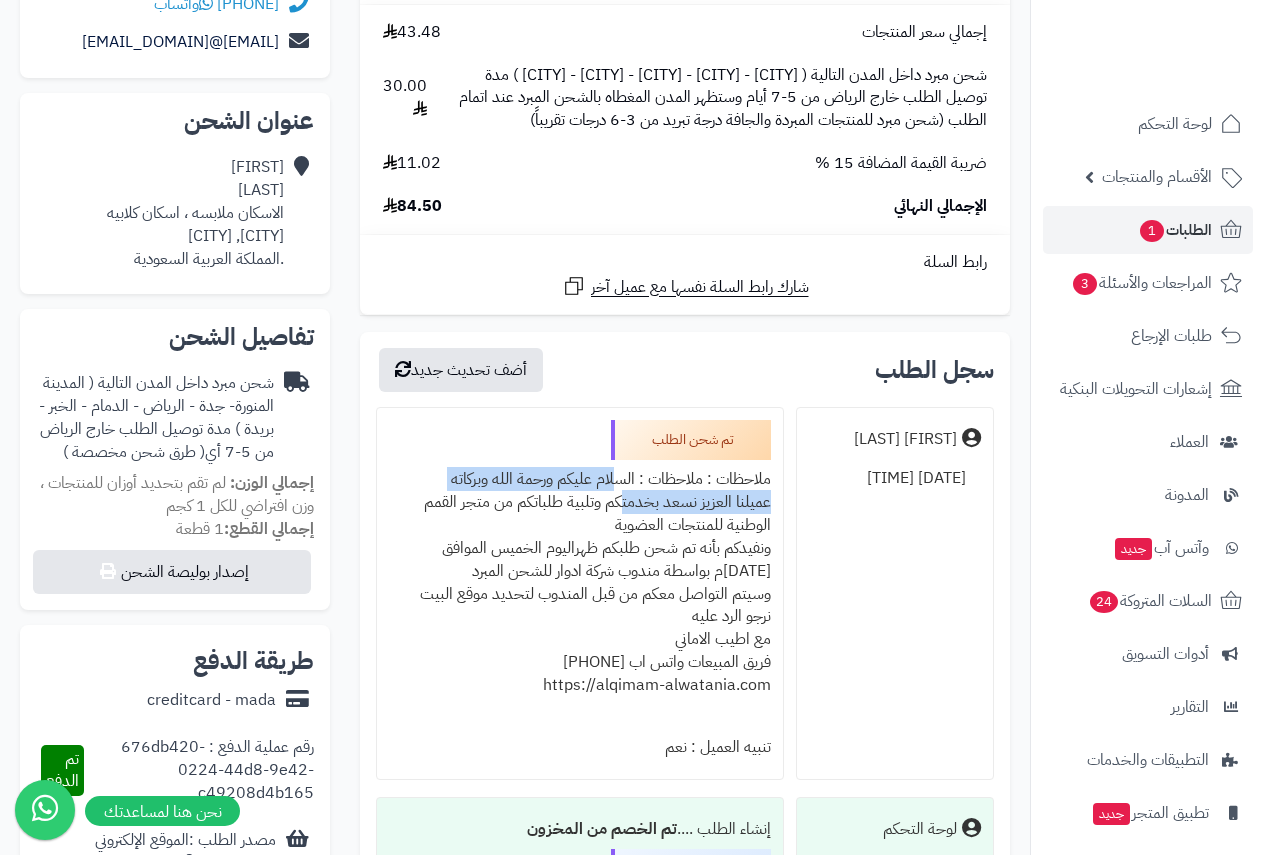 click on "ملاحظات : ملاحظات : السلام عليكم ورحمة الله وبركاته
عميلنا العزيز نسعد بخدمتكم وتلبية طلباتكم من متجر القمم الوطنية للمنتجات العضوية
ونفيدكم بأنه تم شحن طلبكم ظهراليوم الخميس الموافق [DATE]م بواسطة مندوب شركة ادوار للشحن المبرد
وسيتم التواصل معكم من قبل المندوب لتحديد موقع البيت
نرجو الرد عليه
مع اطيب الاماني
فريق المبيعات واتس اب [PHONE]
https://alqimam-alwatania.com" at bounding box center [580, 593] 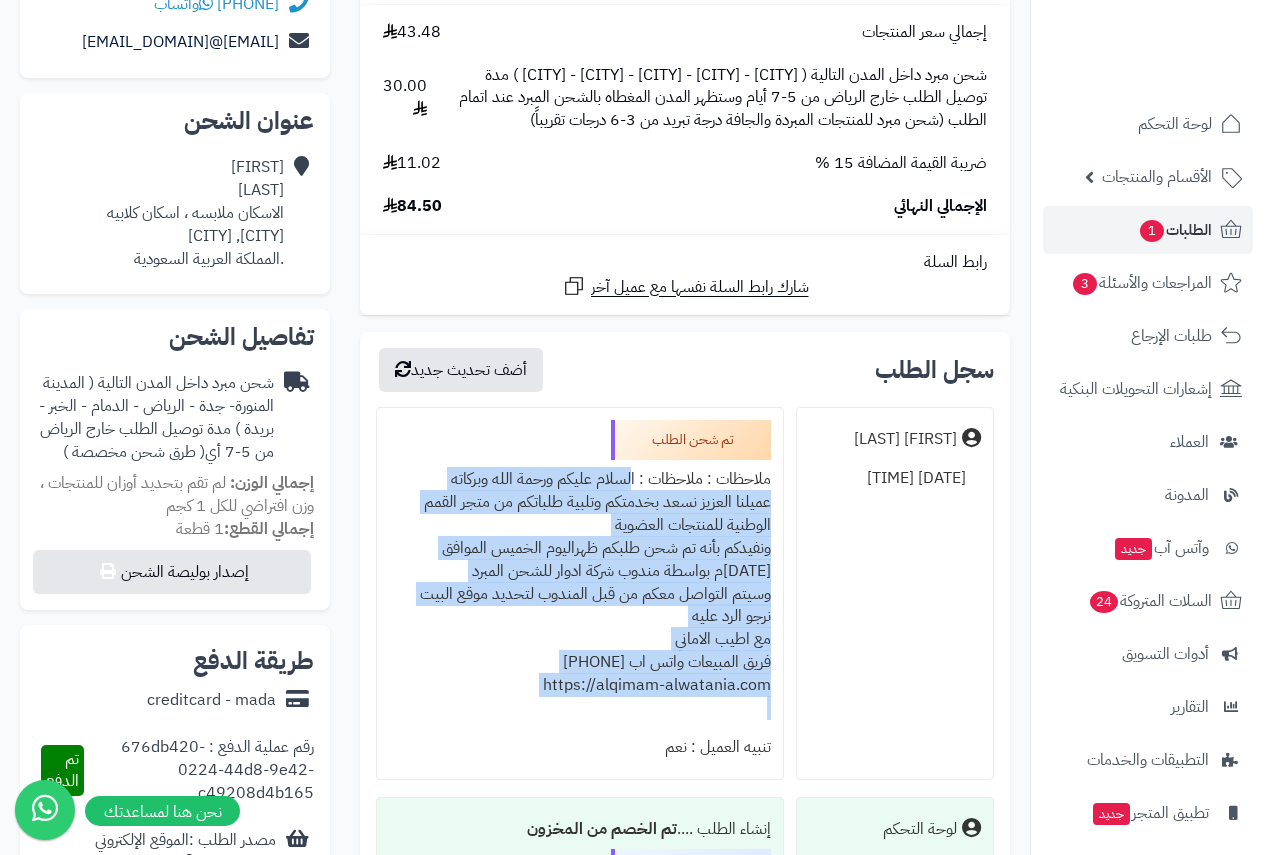drag, startPoint x: 628, startPoint y: 481, endPoint x: 458, endPoint y: 710, distance: 285.20343 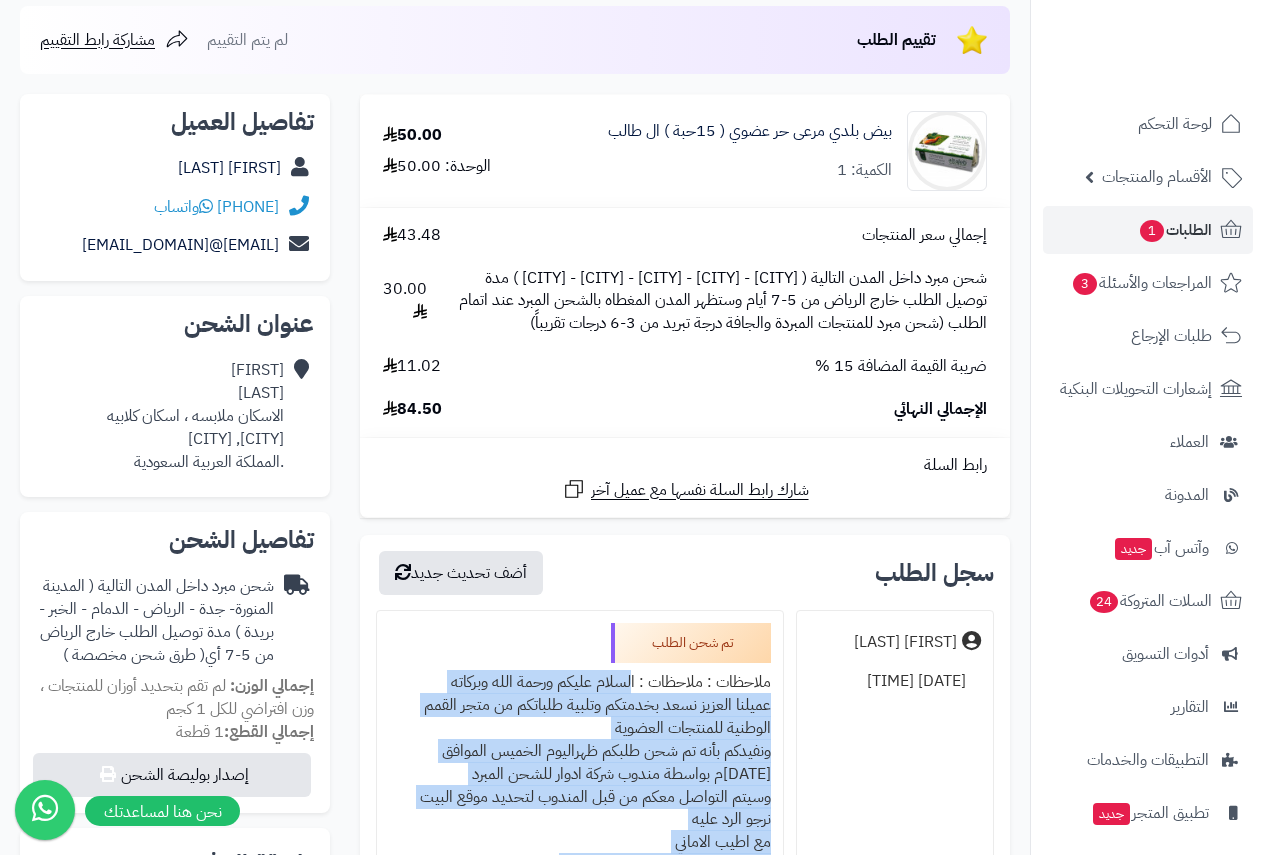 scroll, scrollTop: 0, scrollLeft: 0, axis: both 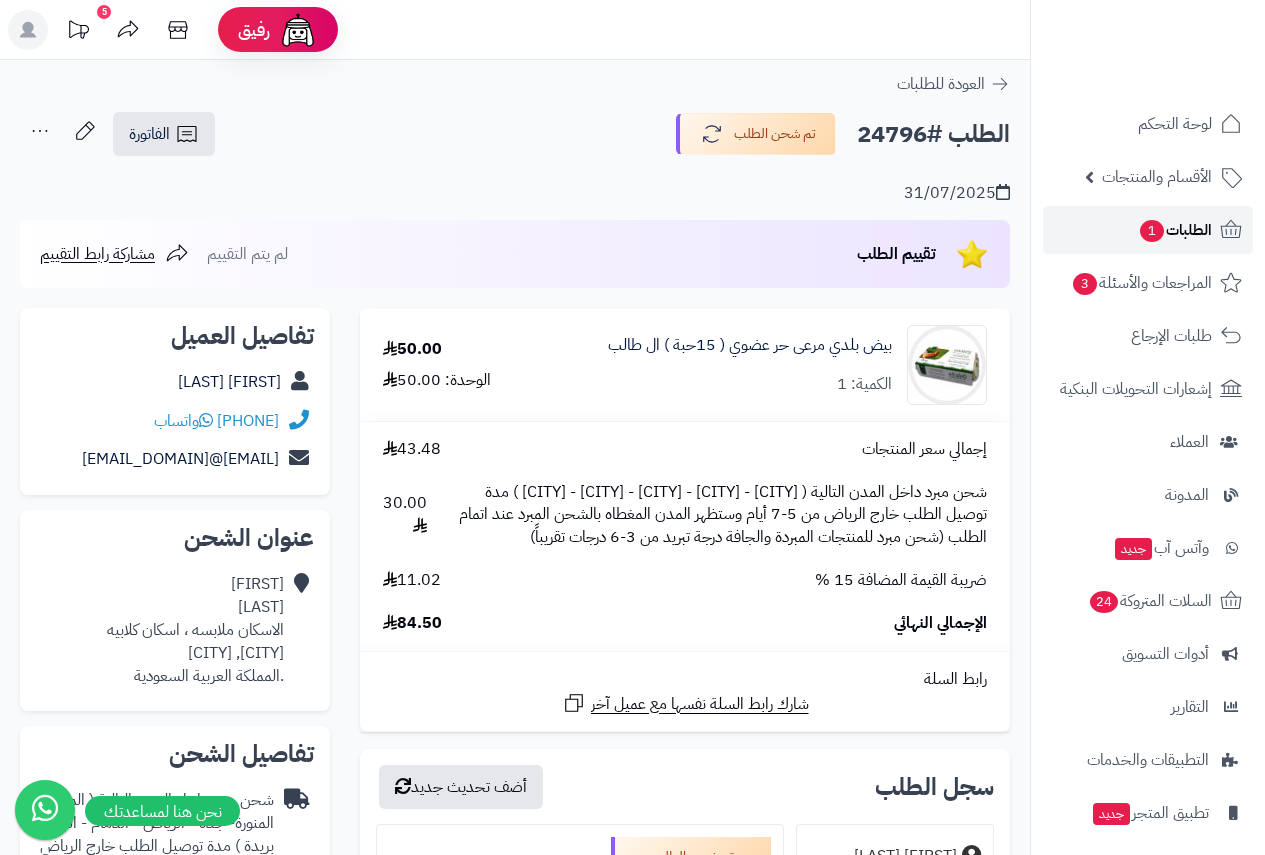 click on "الطلبات  1" at bounding box center [1175, 230] 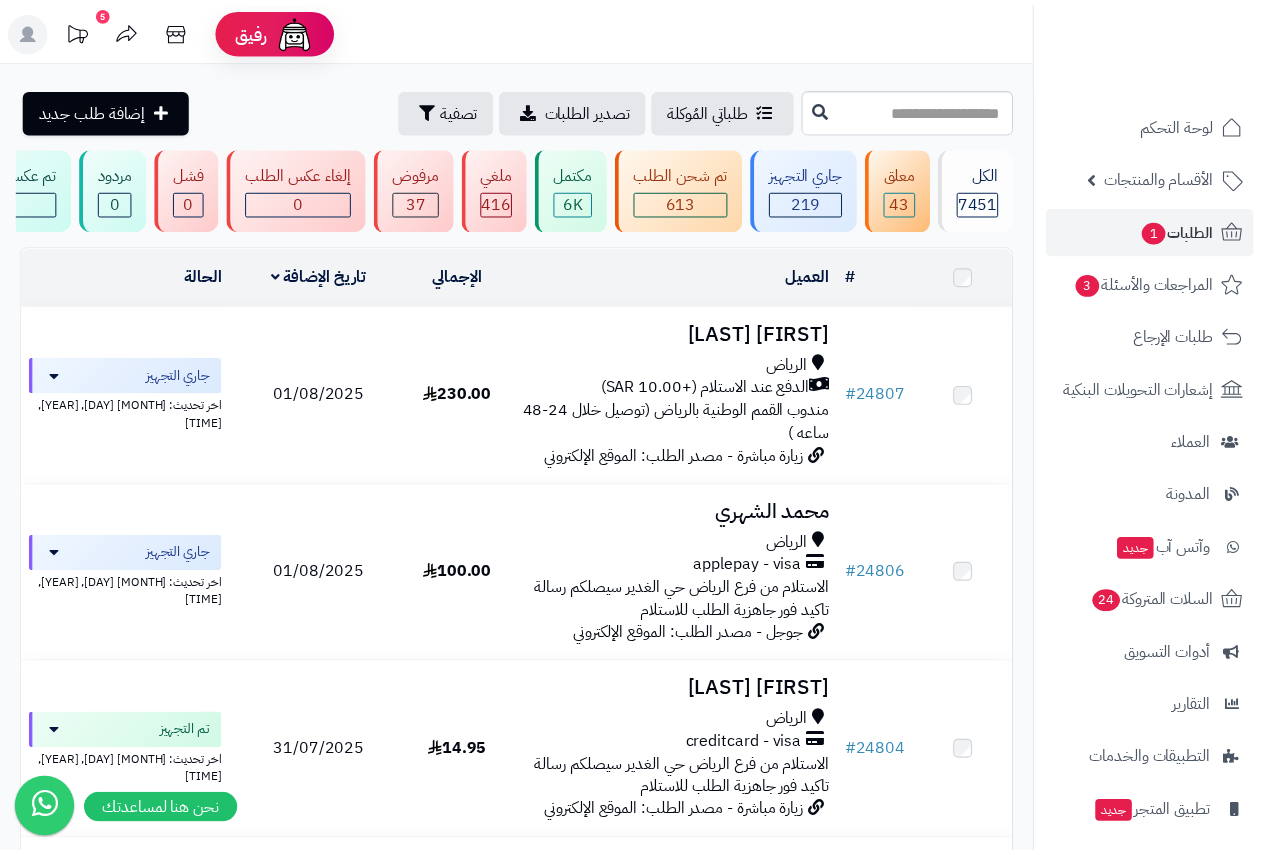 scroll, scrollTop: 0, scrollLeft: 0, axis: both 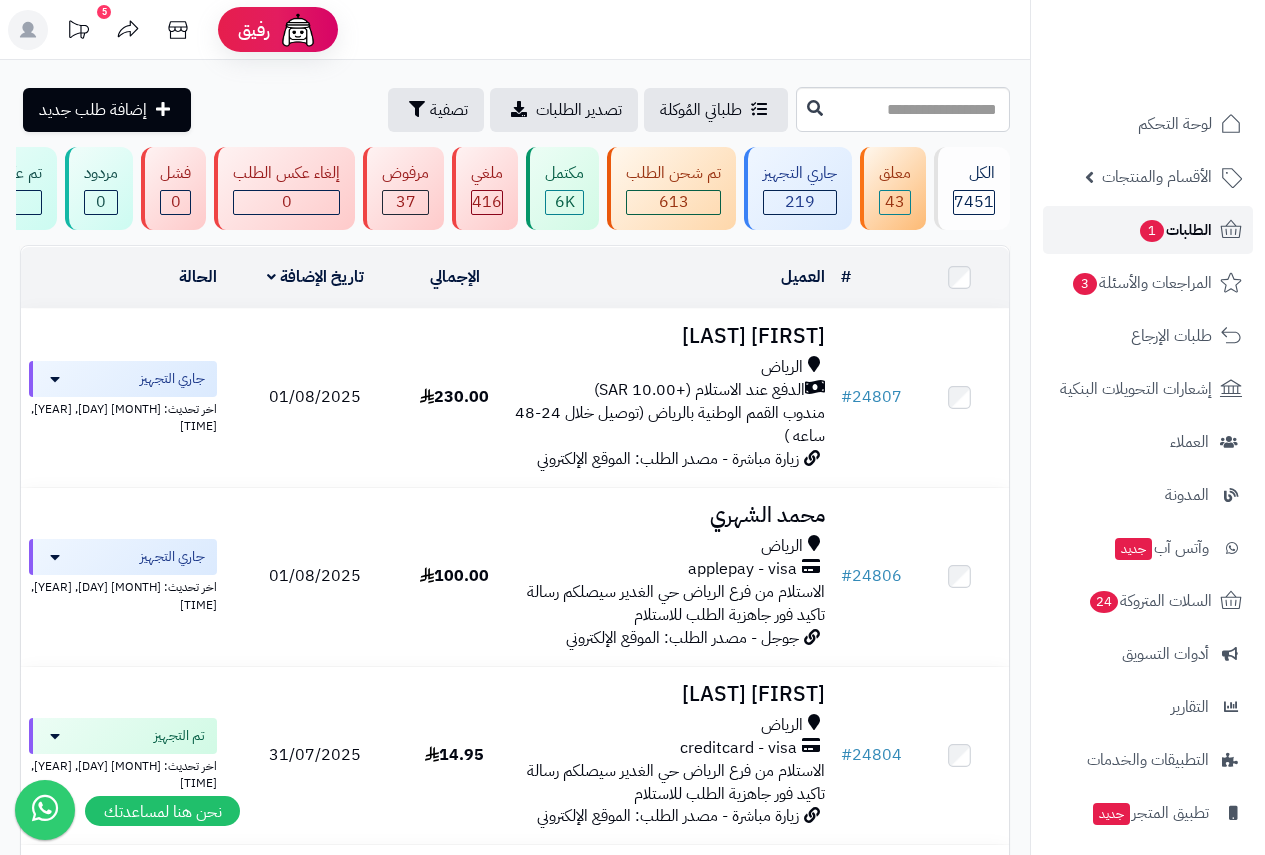 click on "الطلبات  1" at bounding box center [1175, 230] 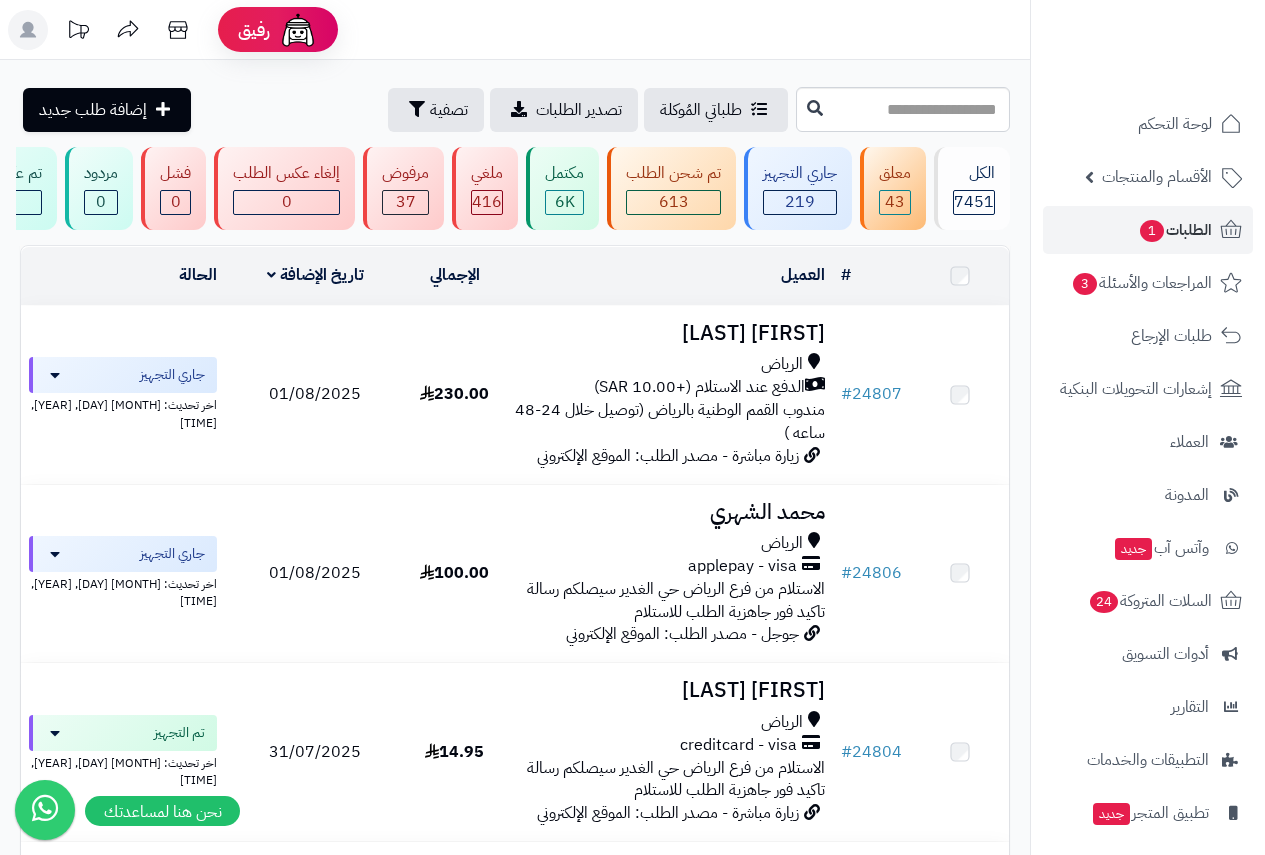 scroll, scrollTop: 0, scrollLeft: 0, axis: both 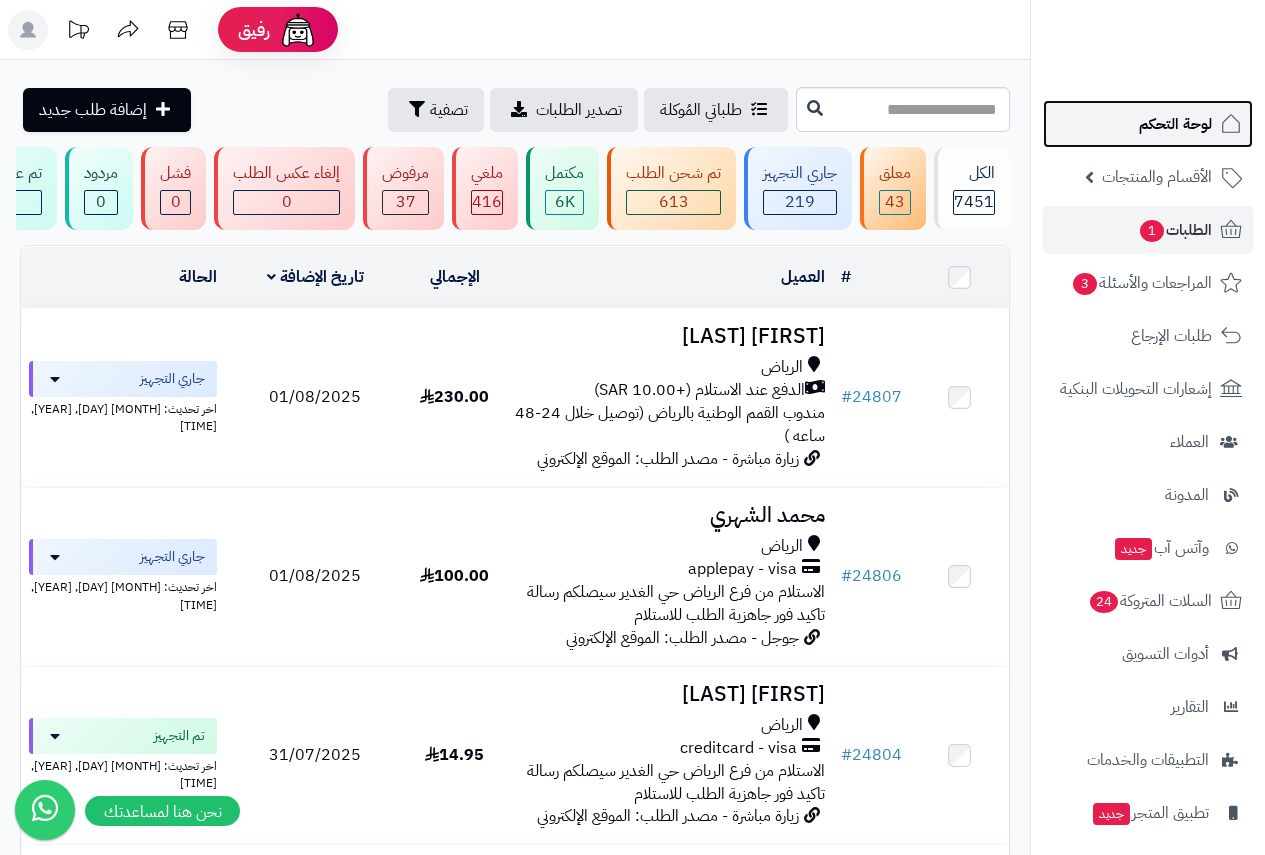 click on "لوحة التحكم" at bounding box center [1175, 124] 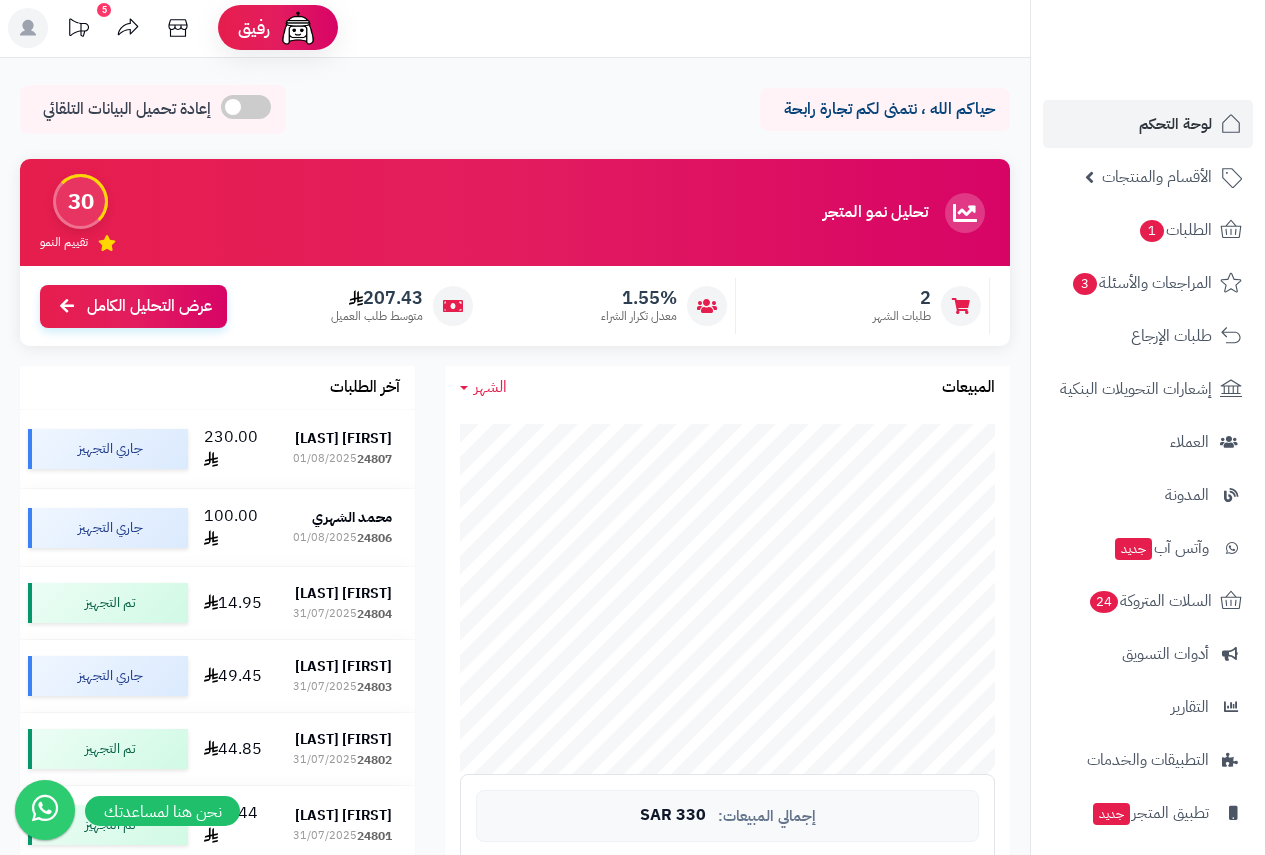 scroll, scrollTop: 0, scrollLeft: 0, axis: both 